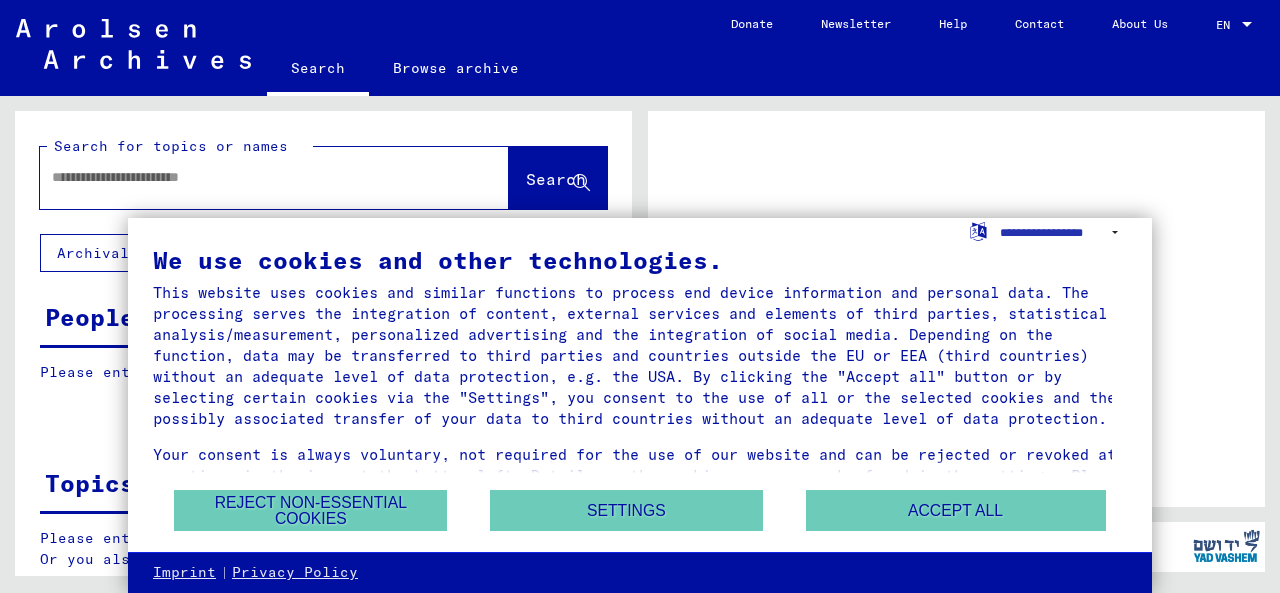 scroll, scrollTop: 0, scrollLeft: 0, axis: both 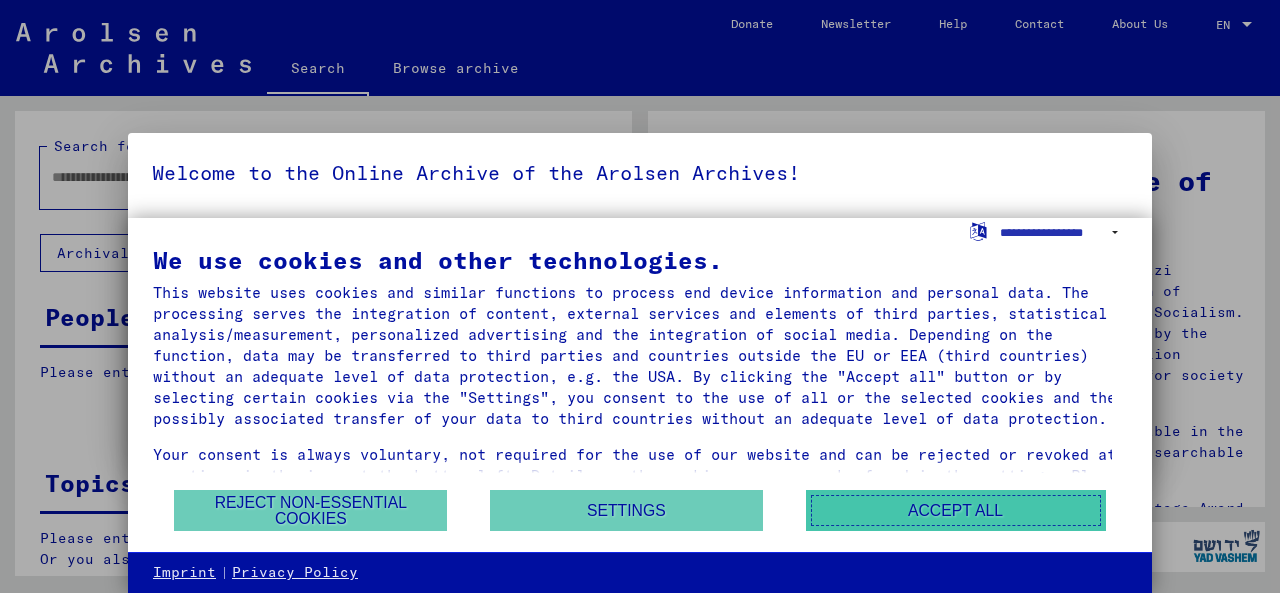 click on "Accept all" at bounding box center [956, 510] 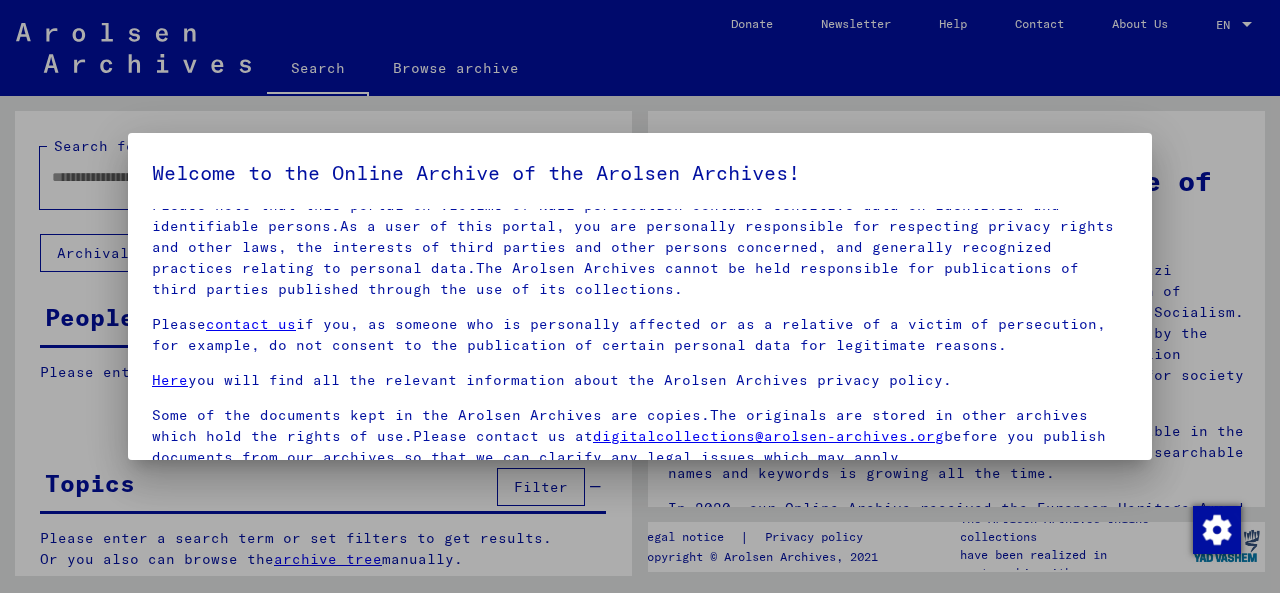 scroll, scrollTop: 114, scrollLeft: 0, axis: vertical 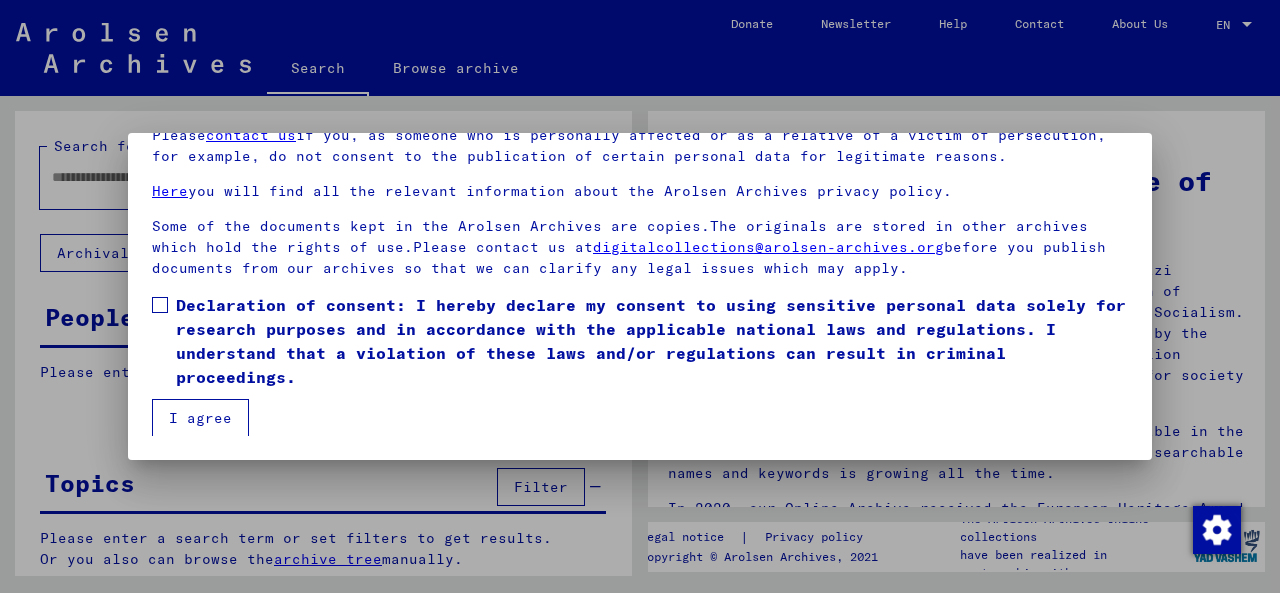 click at bounding box center (160, 305) 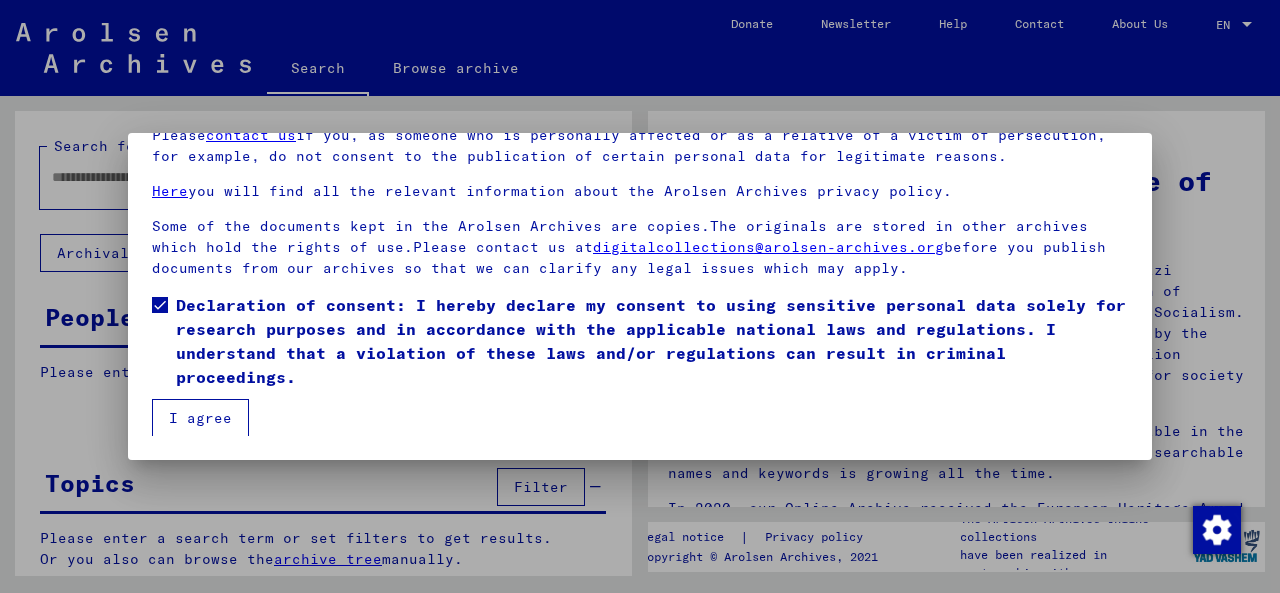 click on "Welcome to the Online Archive of the Arolsen Archives! Our  terms of use  were established by the international commission, which is the highest governing body of the Arolsen Archives, and do not correspond to German or other national archive law. Please note that this portal on victims of Nazi persecution contains sensitive data on identified and identifiable persons.As a user of this portal, you are personally responsible for respecting privacy rights and other laws, the interests of third parties and other persons concerned, and generally recognized practices relating to personal data.The Arolsen Archives cannot be held responsible for publications of third parties published through the use of its collections. Please  contact us  if you, as someone who is personally affected or as a relative of a victim of persecution, for example, do not consent to the publication of certain personal data for legitimate reasons. Here  you will find all the relevant information about the Arolsen Archives privacy policy." at bounding box center [640, 296] 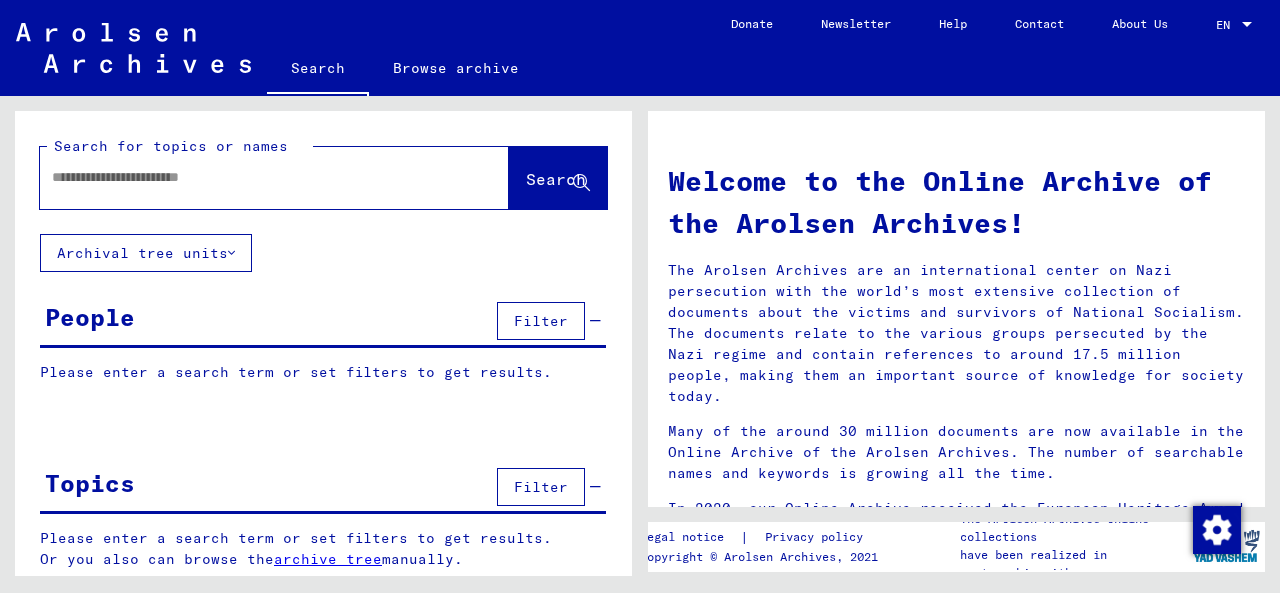 click at bounding box center (244, 177) 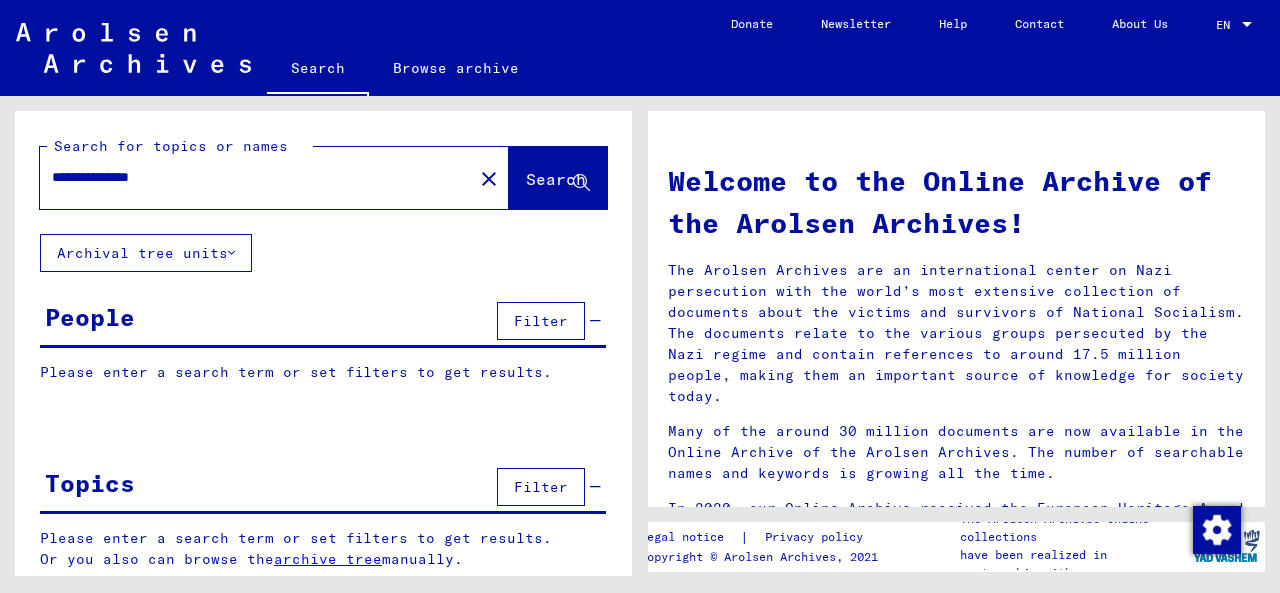 click on "Search" at bounding box center [556, 179] 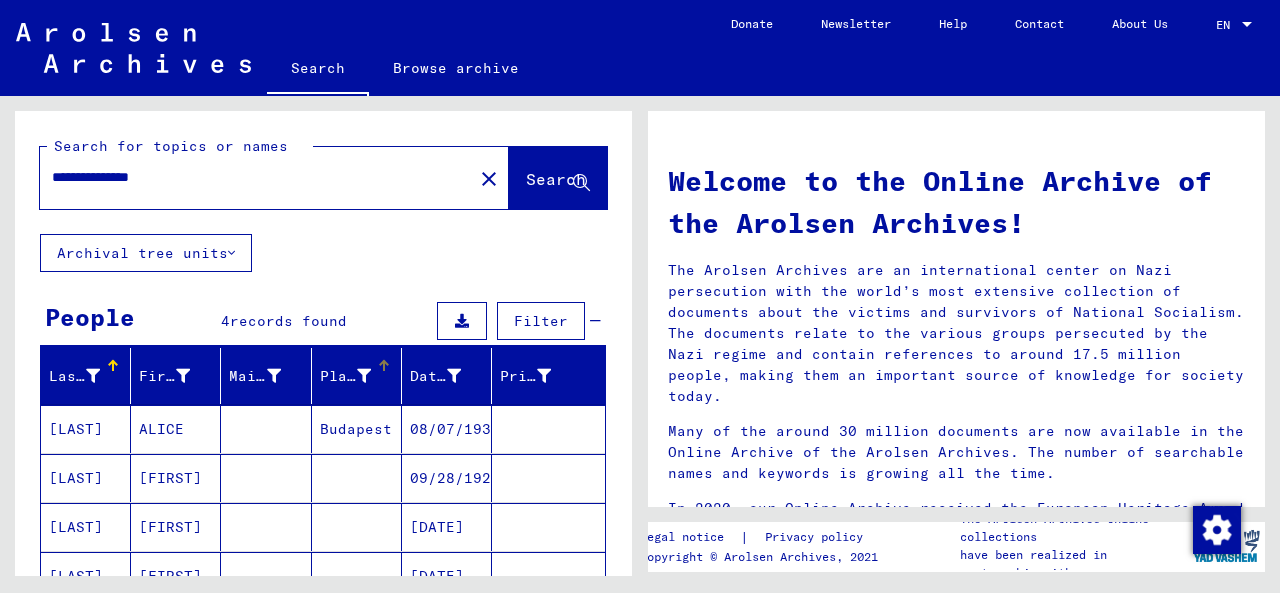 scroll, scrollTop: 100, scrollLeft: 0, axis: vertical 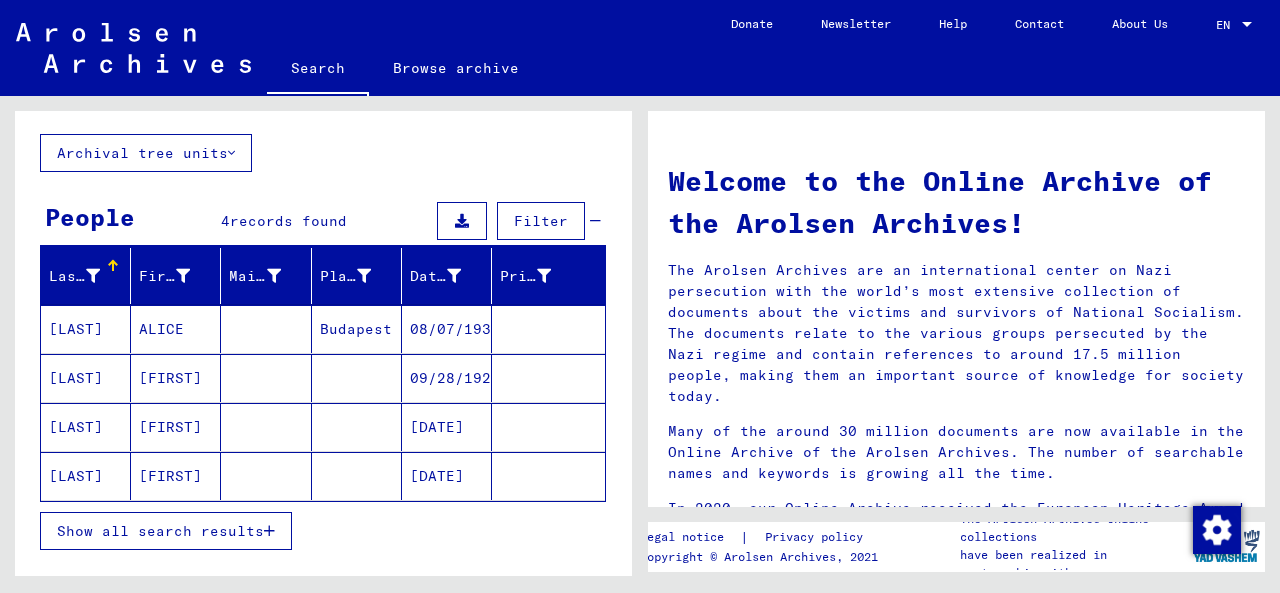click on "Show all search results" at bounding box center (160, 531) 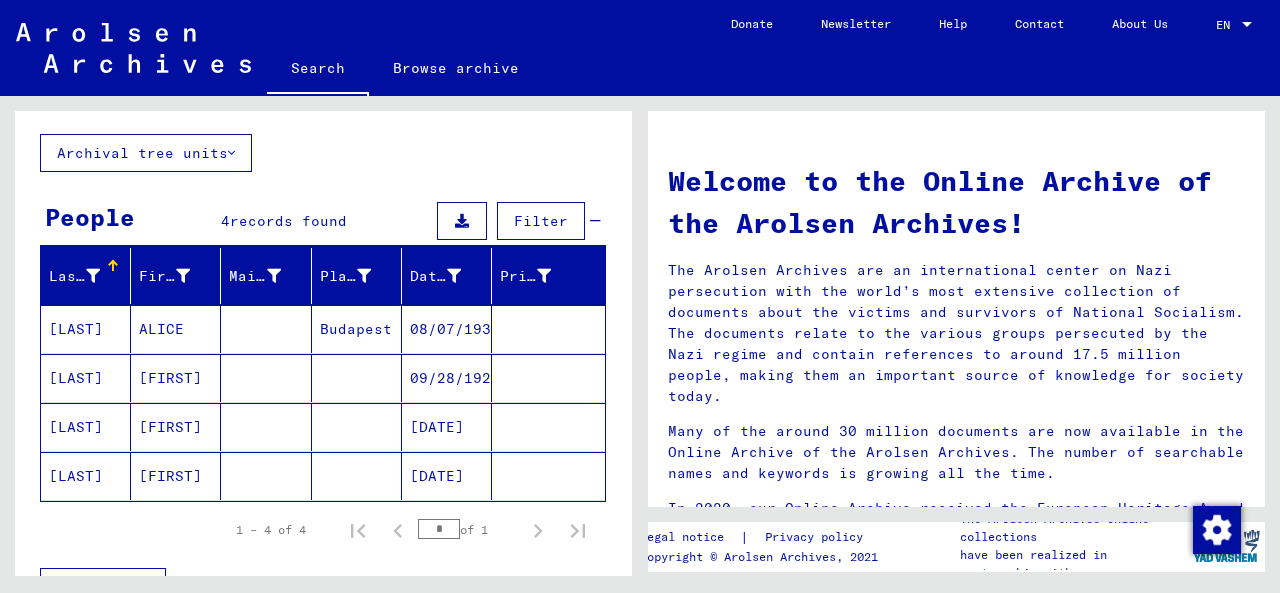 scroll, scrollTop: 0, scrollLeft: 0, axis: both 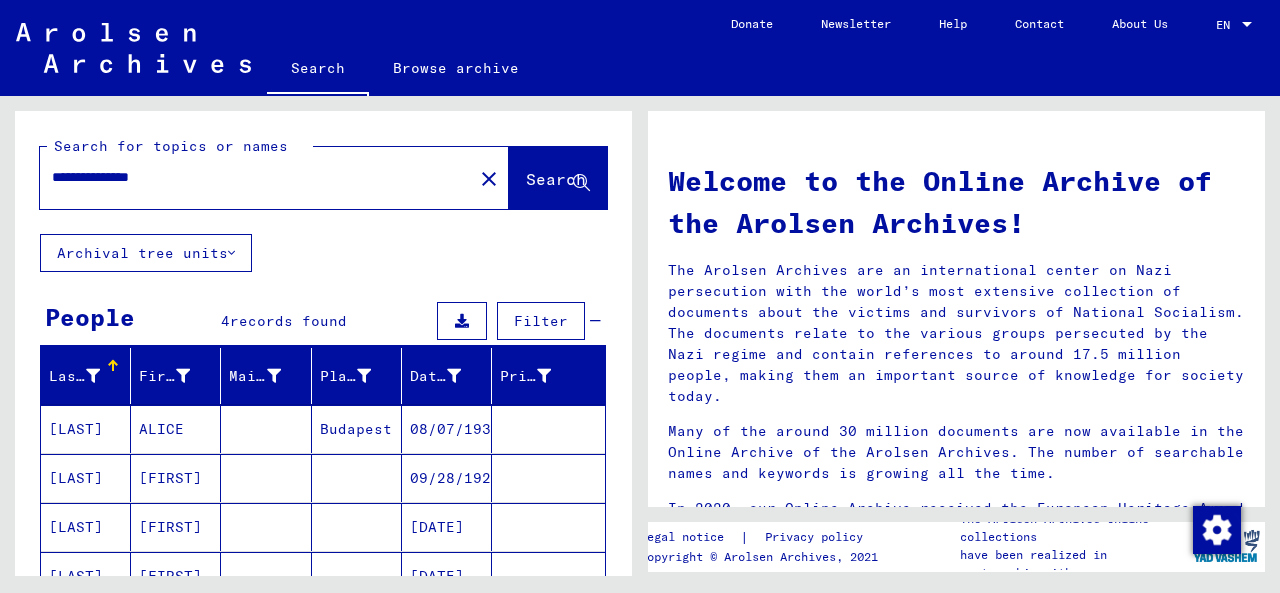 drag, startPoint x: 191, startPoint y: 181, endPoint x: 172, endPoint y: 188, distance: 20.248457 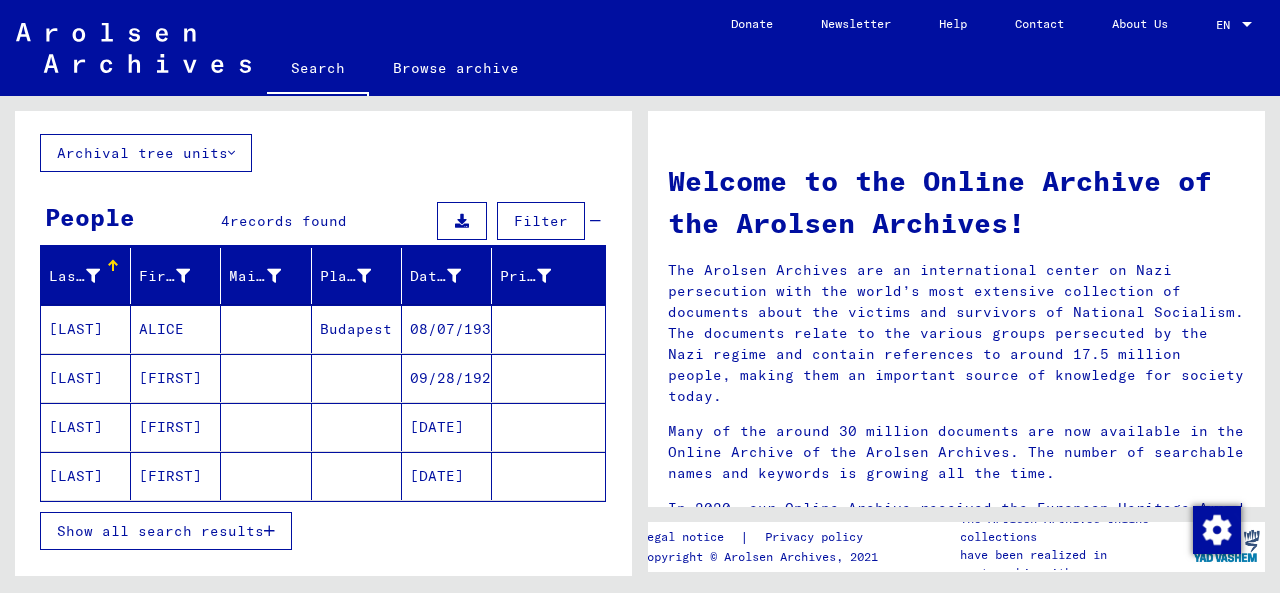click on "Show all search results" at bounding box center [166, 531] 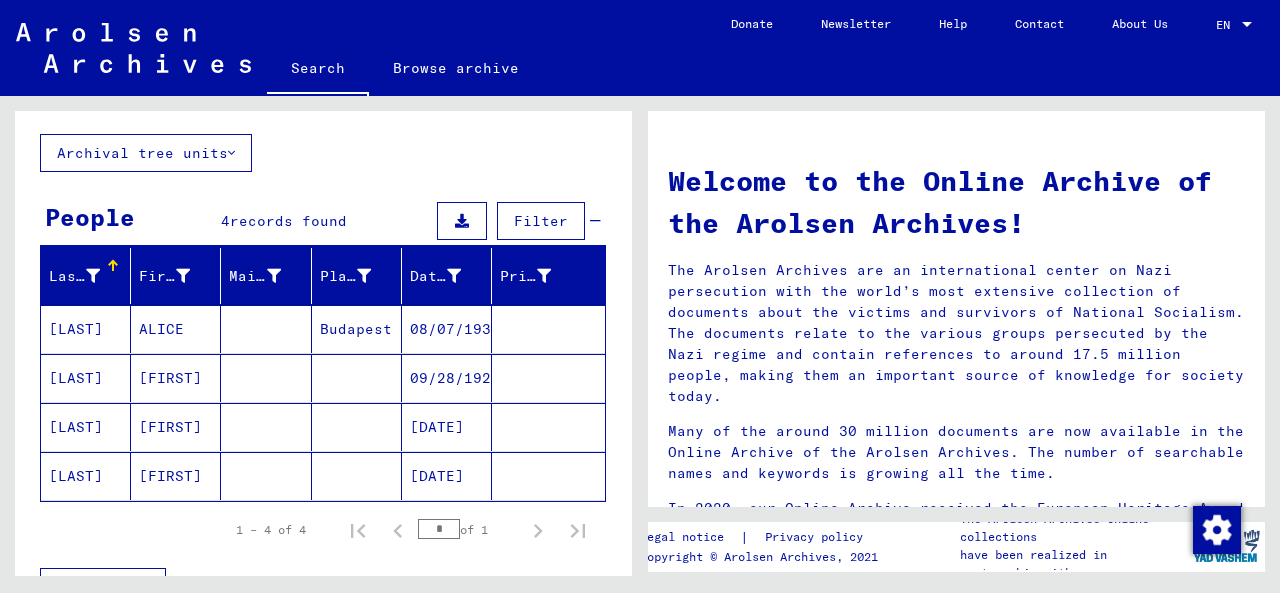 click on "[LAST]" at bounding box center [86, 329] 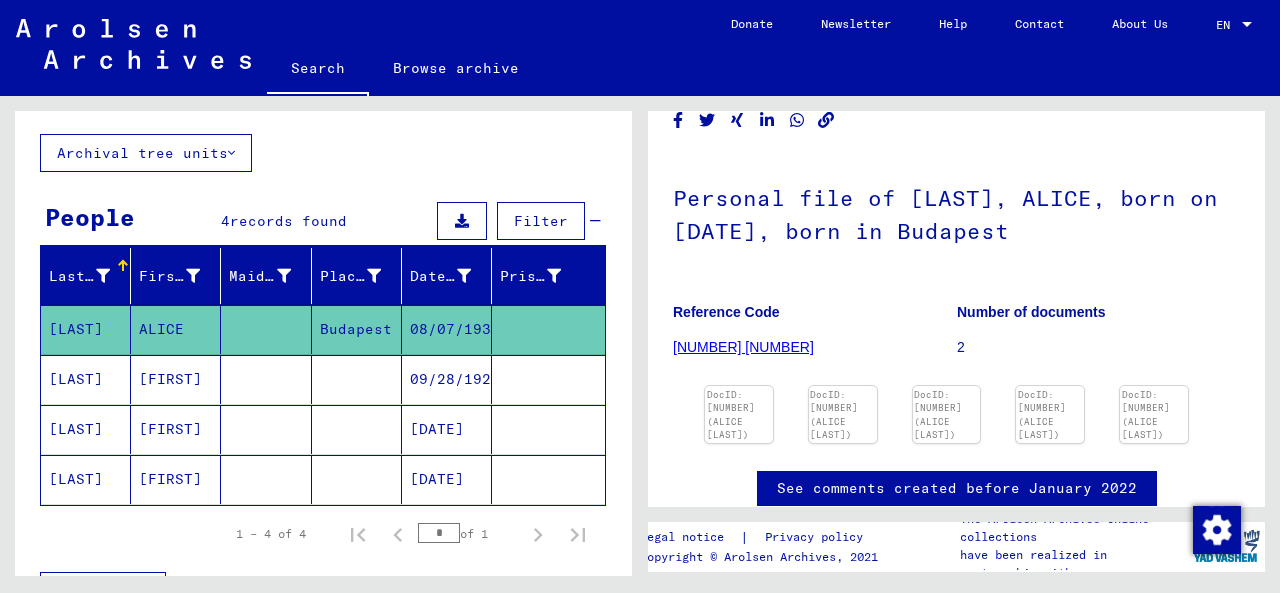 scroll, scrollTop: 200, scrollLeft: 0, axis: vertical 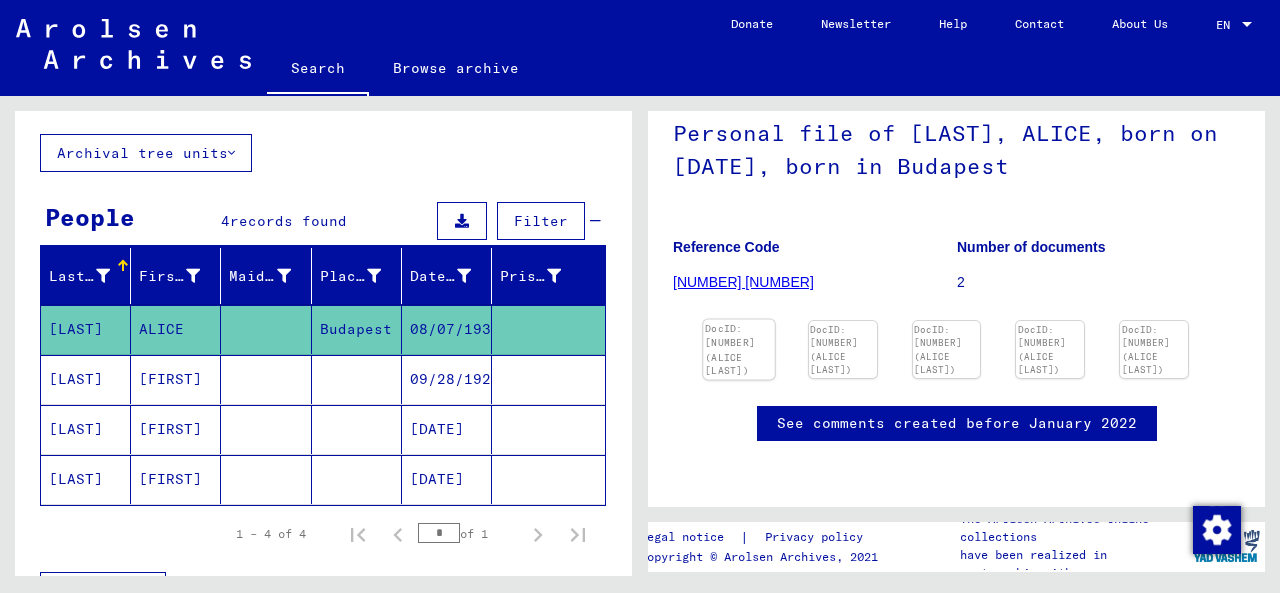 click at bounding box center (738, 320) 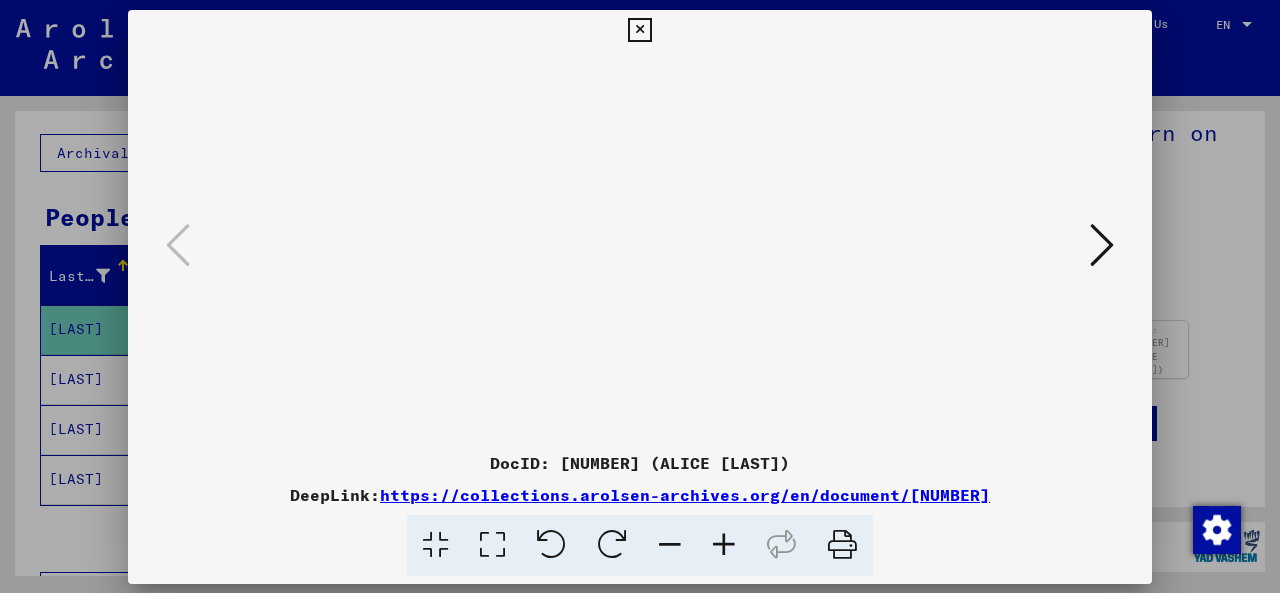 scroll, scrollTop: 0, scrollLeft: 0, axis: both 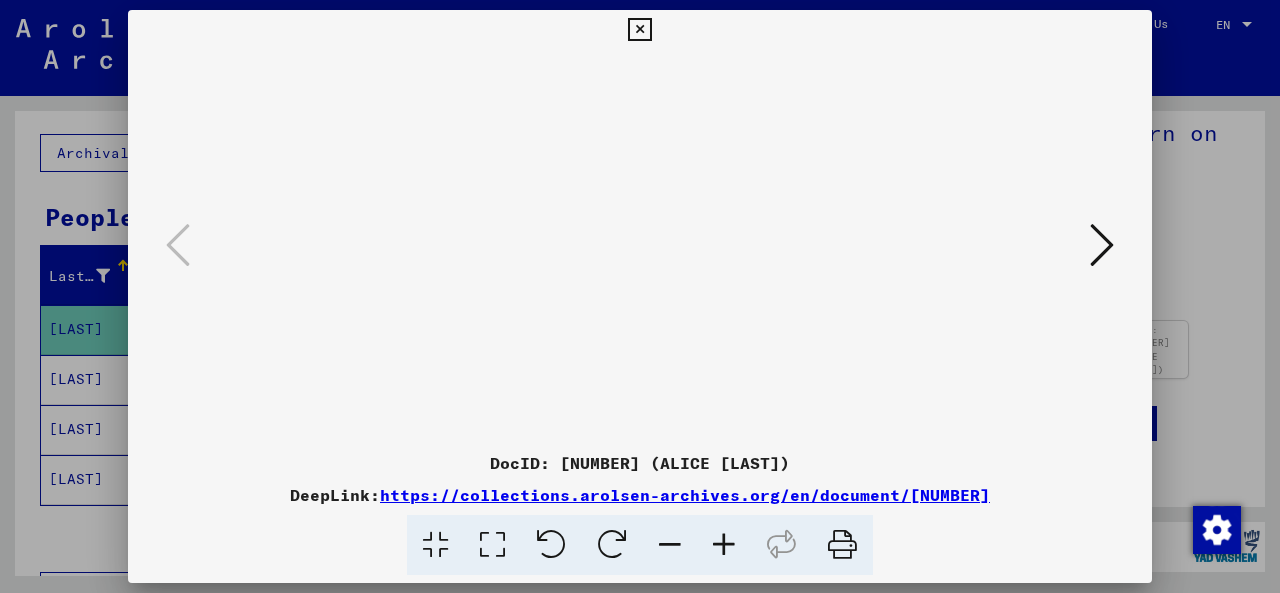click at bounding box center (724, 545) 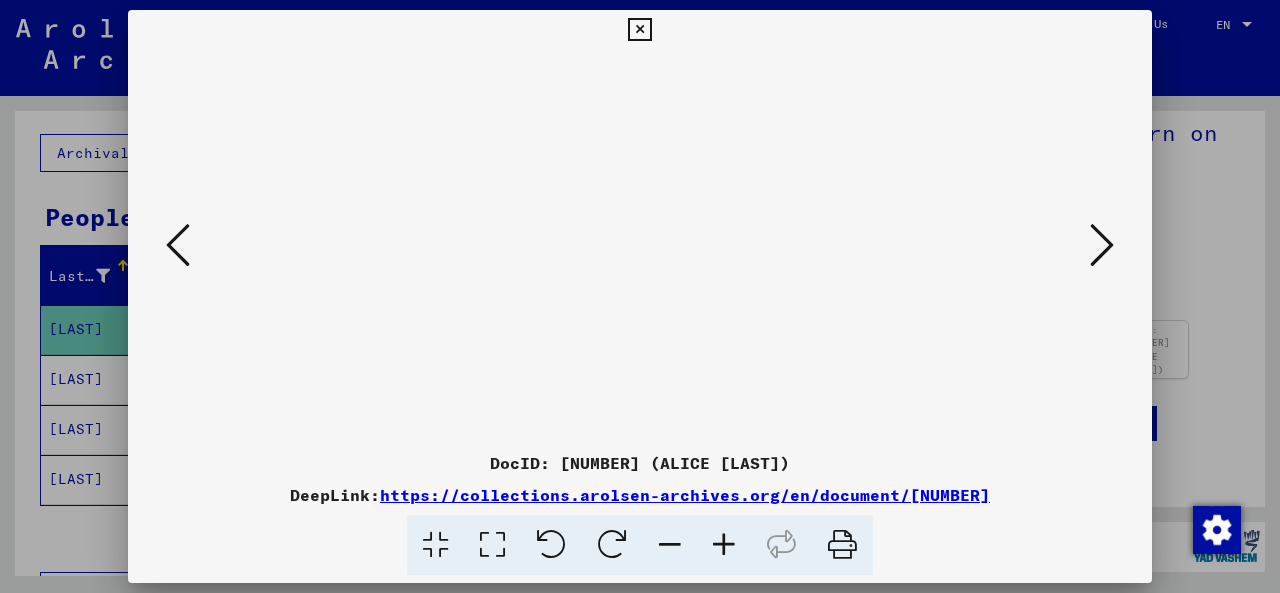 click at bounding box center (724, 545) 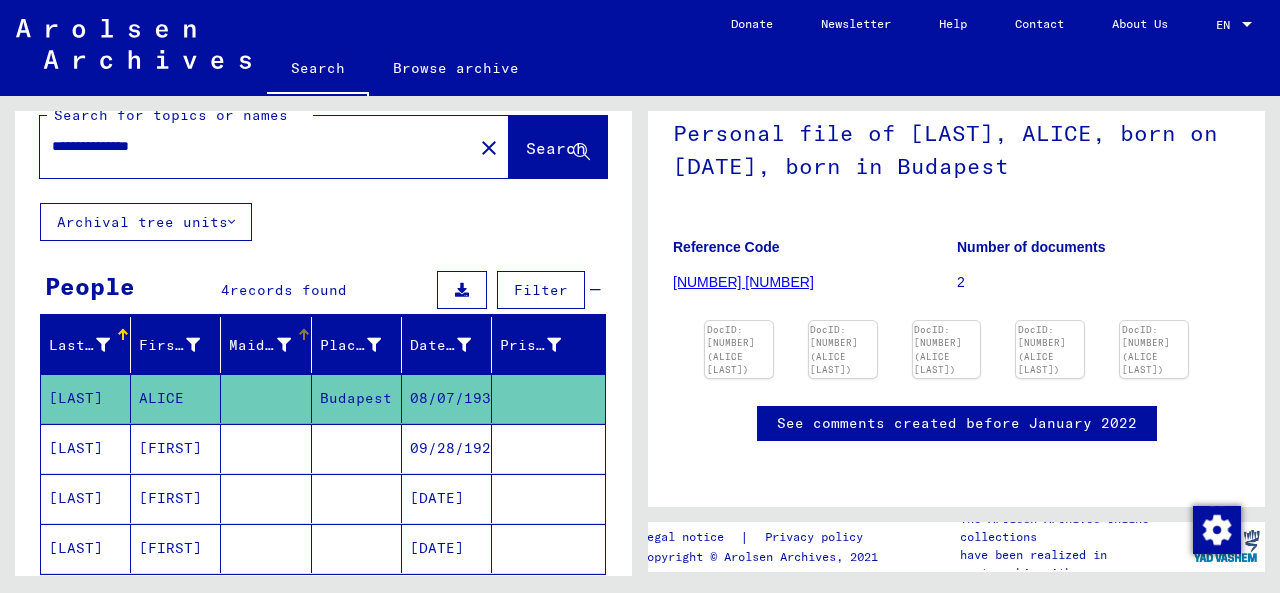 scroll, scrollTop: 0, scrollLeft: 0, axis: both 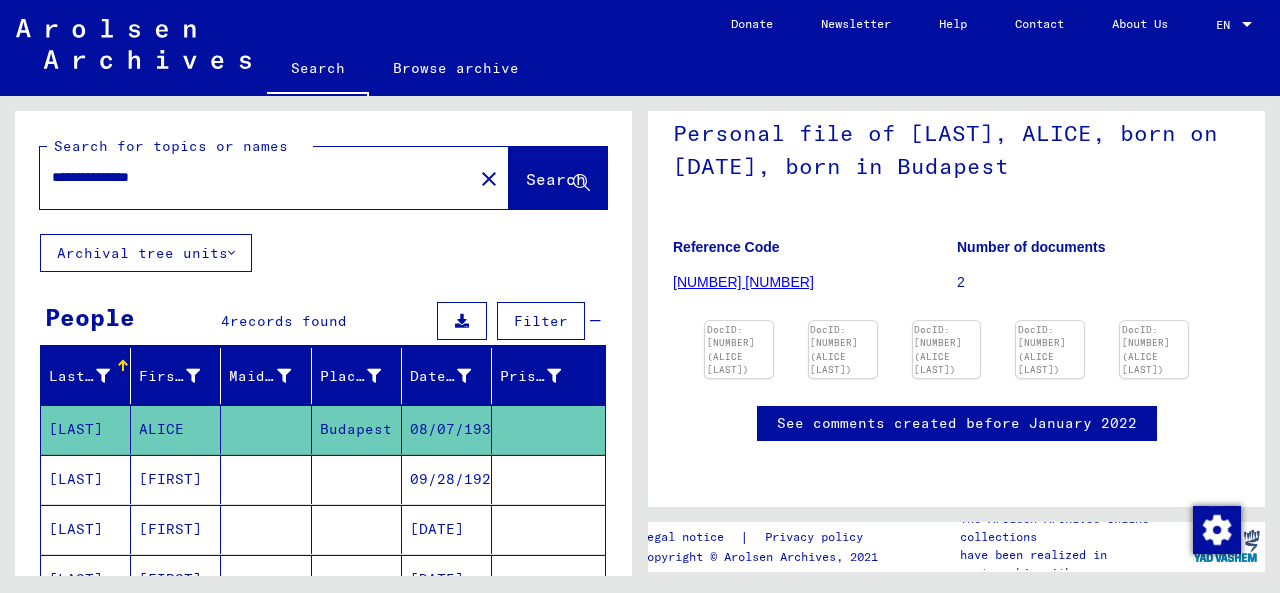 click on "**********" at bounding box center [256, 177] 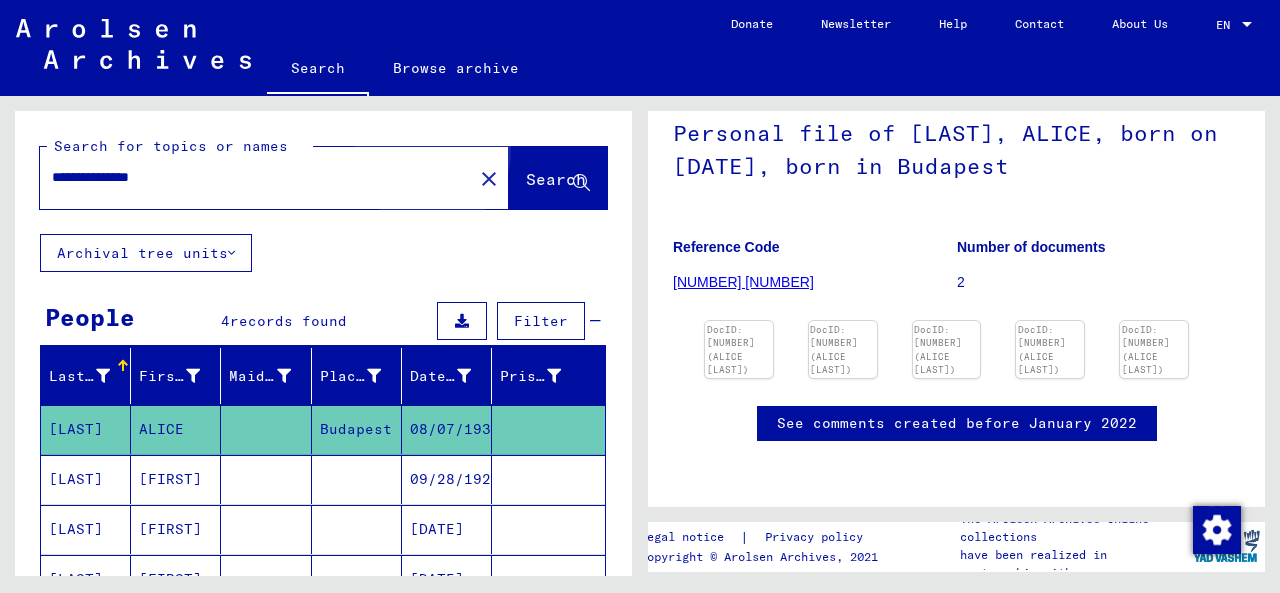 click on "Search" at bounding box center [556, 179] 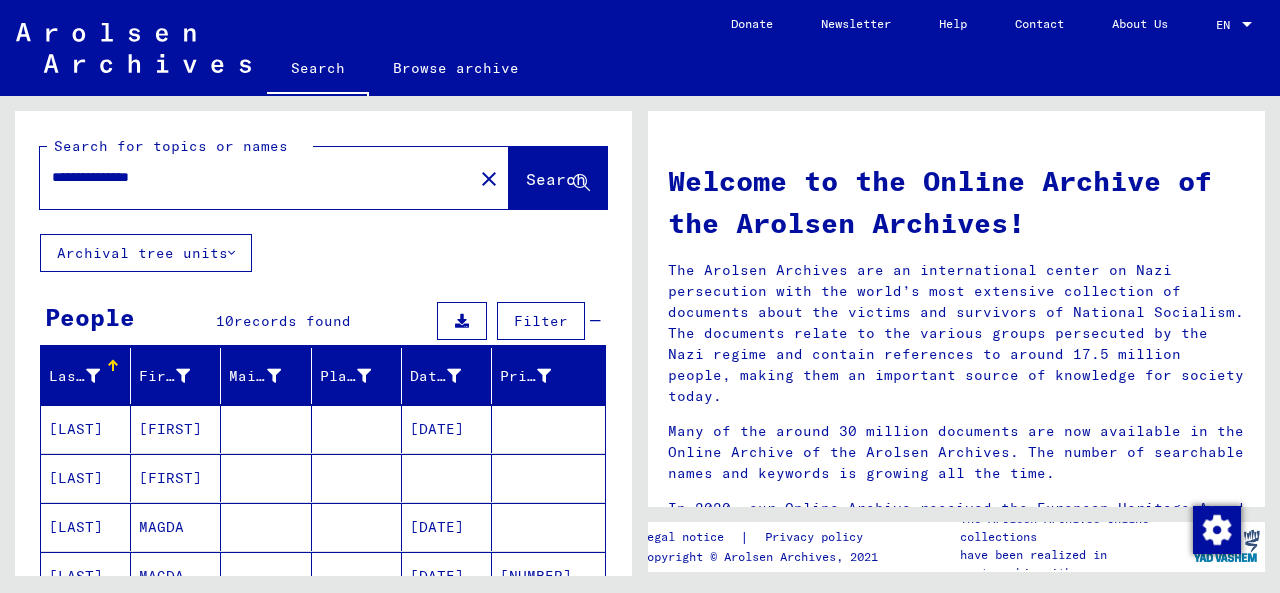 scroll, scrollTop: 100, scrollLeft: 0, axis: vertical 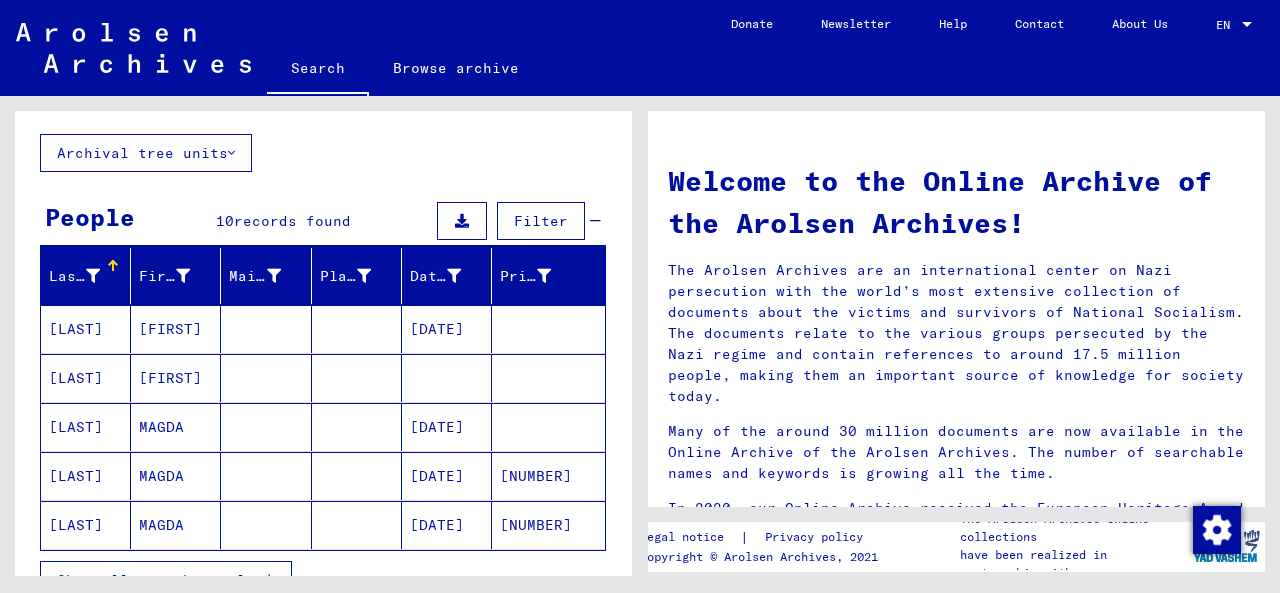 click on "[LAST]" at bounding box center (86, 329) 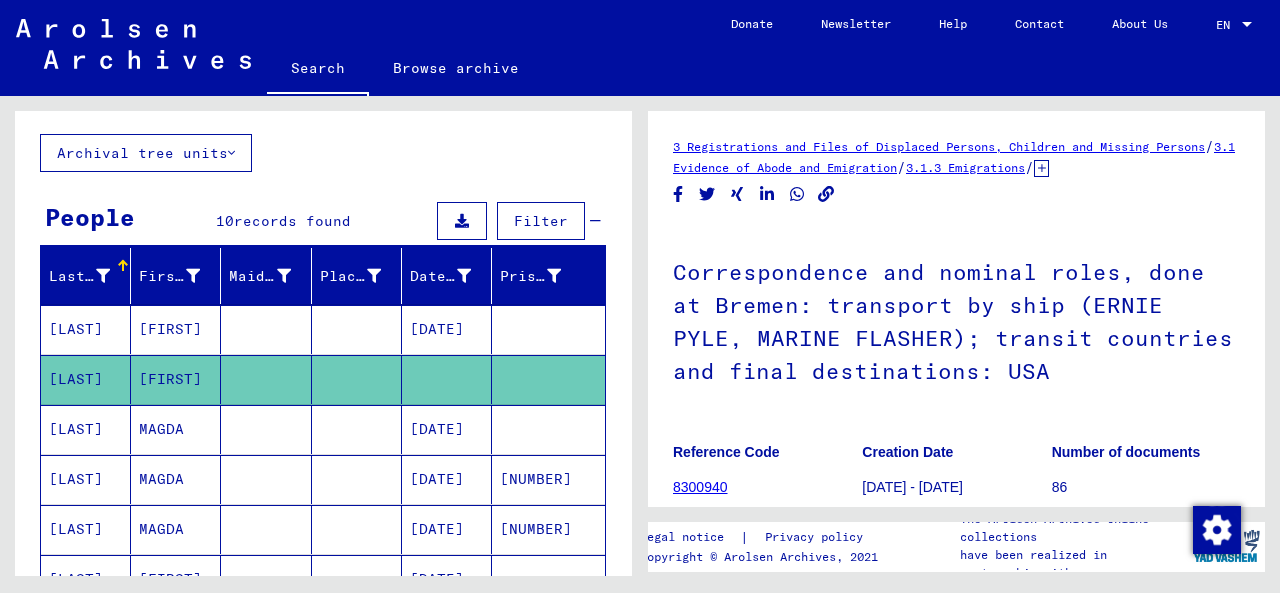 scroll, scrollTop: 0, scrollLeft: 0, axis: both 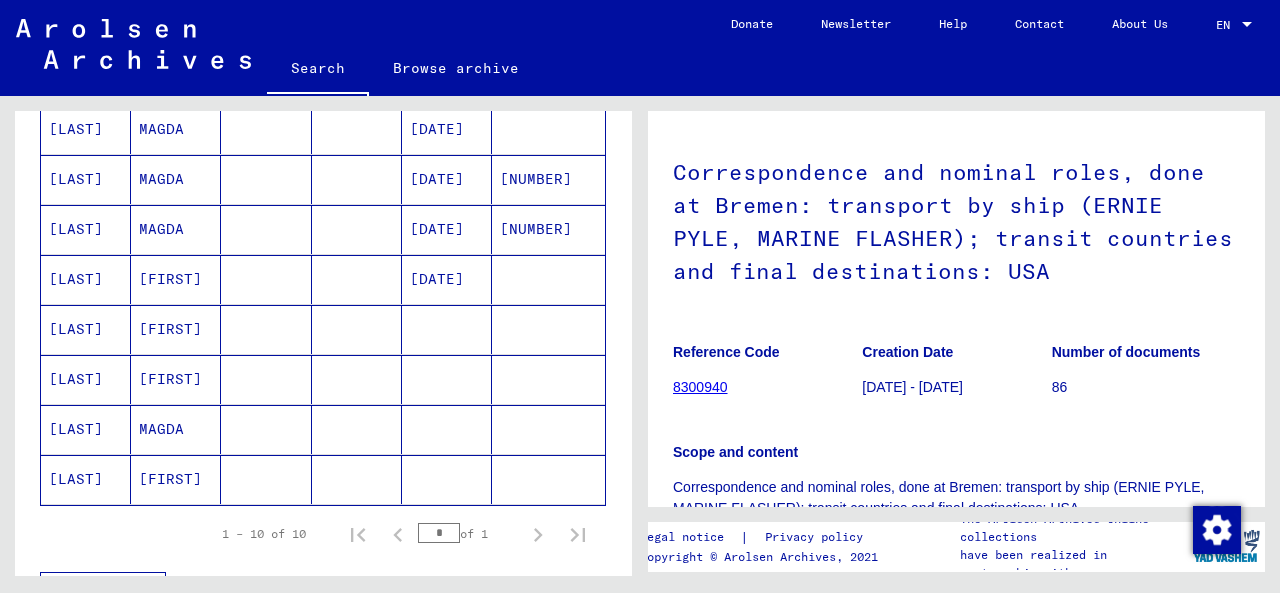 click on "[LAST]" at bounding box center (86, 29) 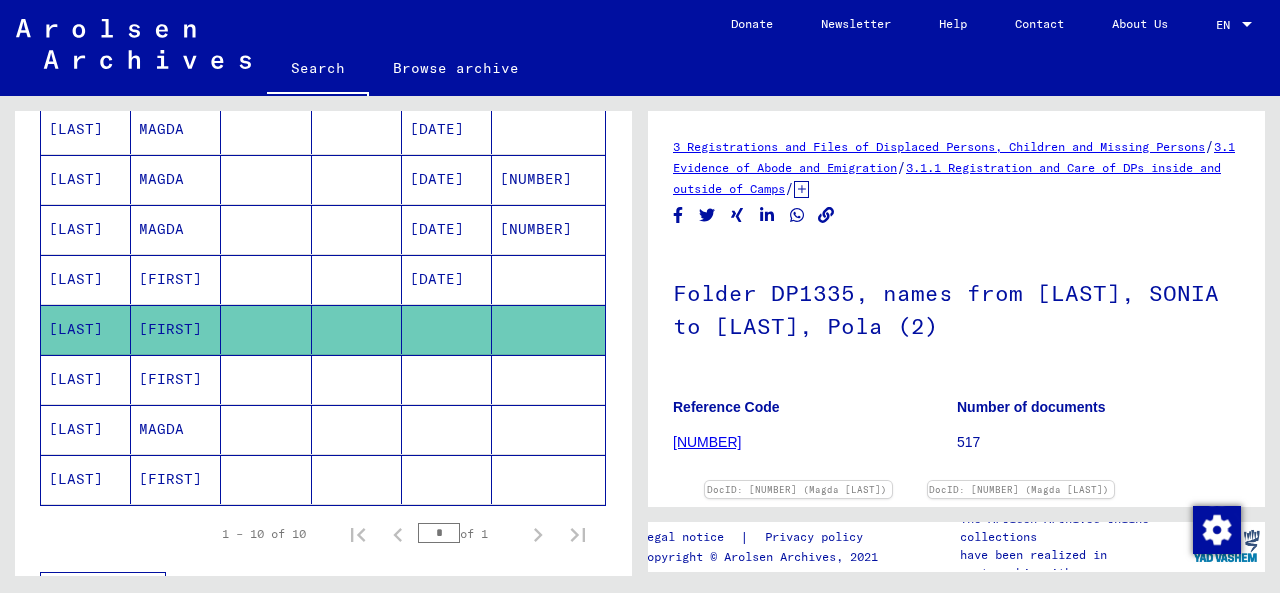 scroll, scrollTop: 0, scrollLeft: 0, axis: both 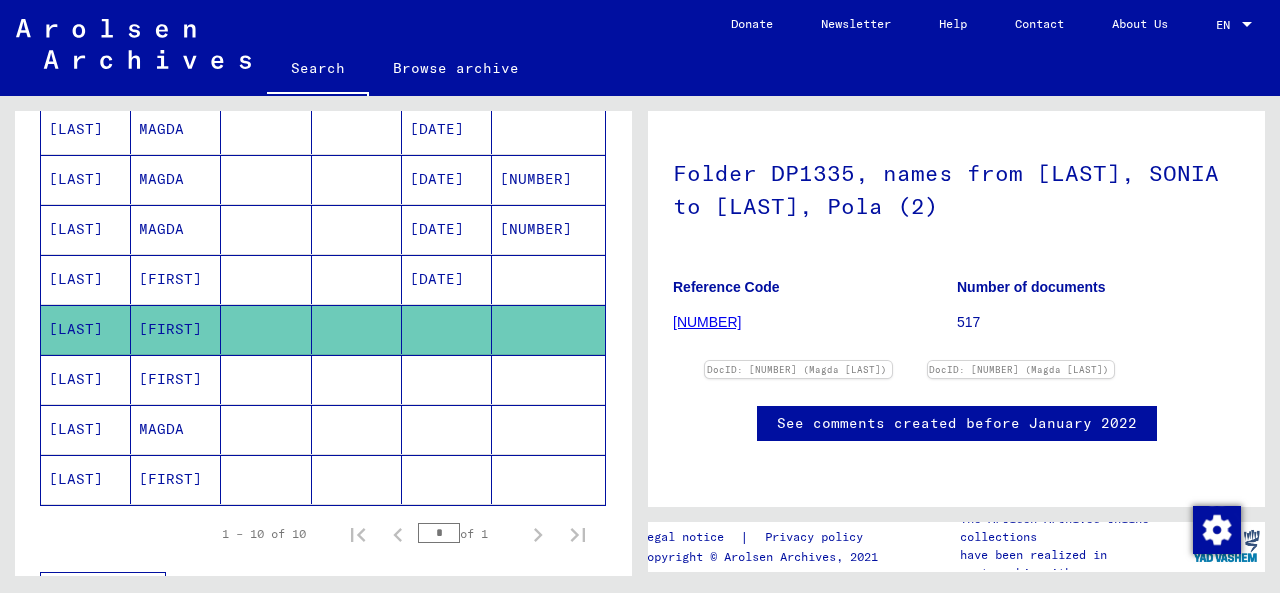 click on "[FIRST]" at bounding box center [176, 29] 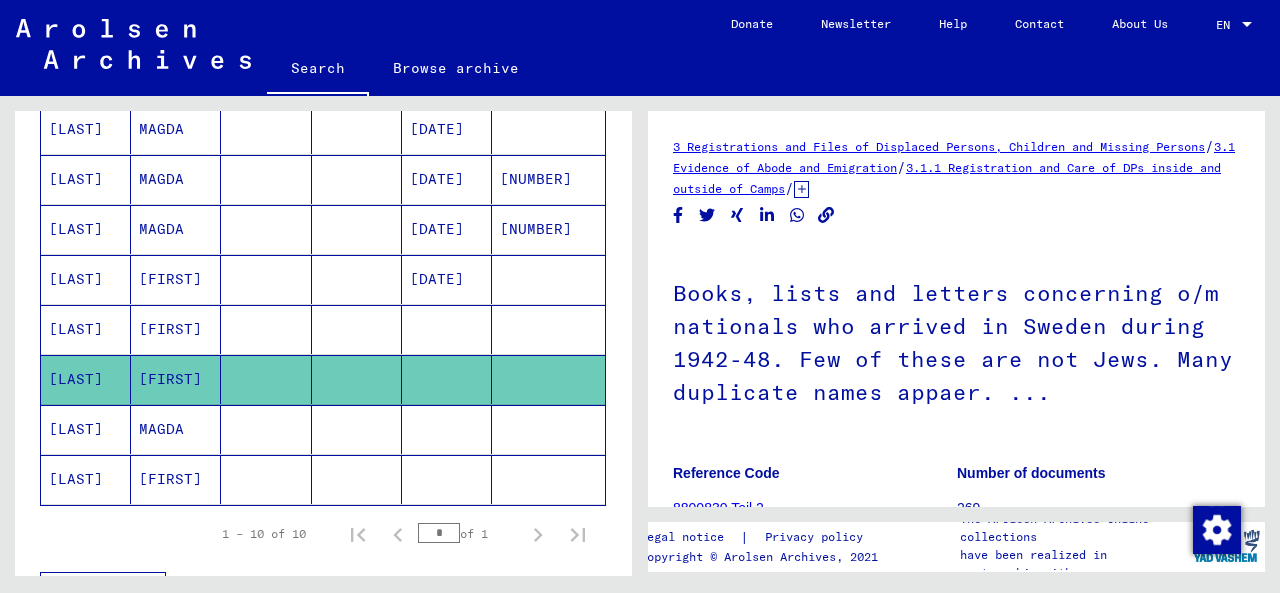 scroll, scrollTop: 0, scrollLeft: 0, axis: both 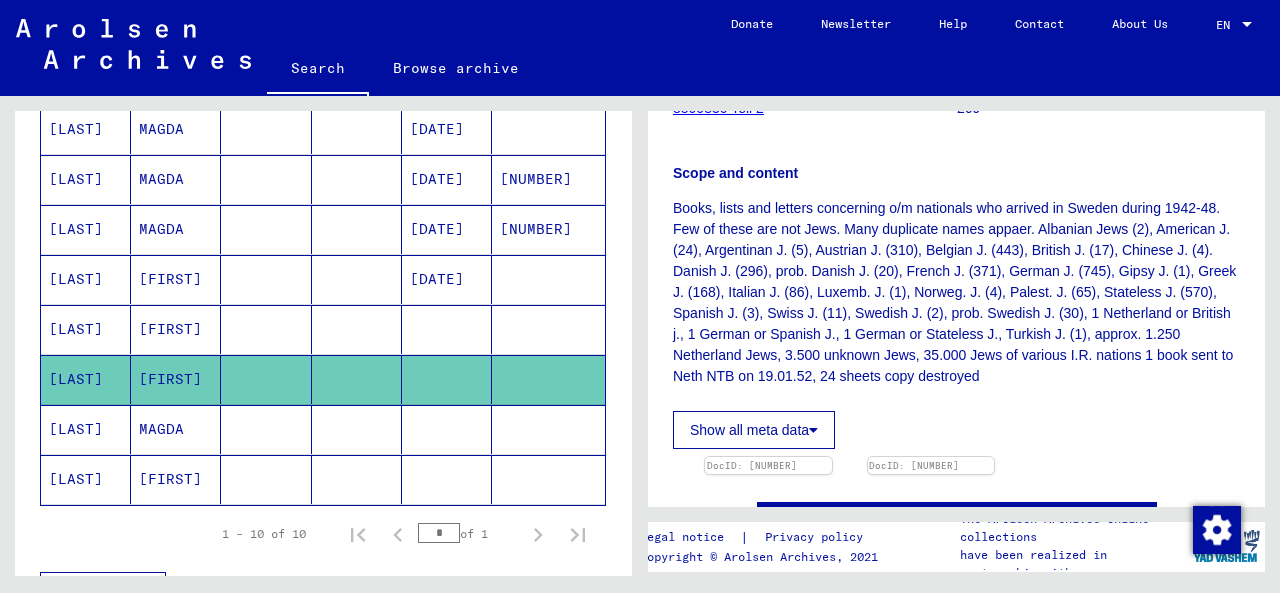 click on "[LAST]" at bounding box center [86, 29] 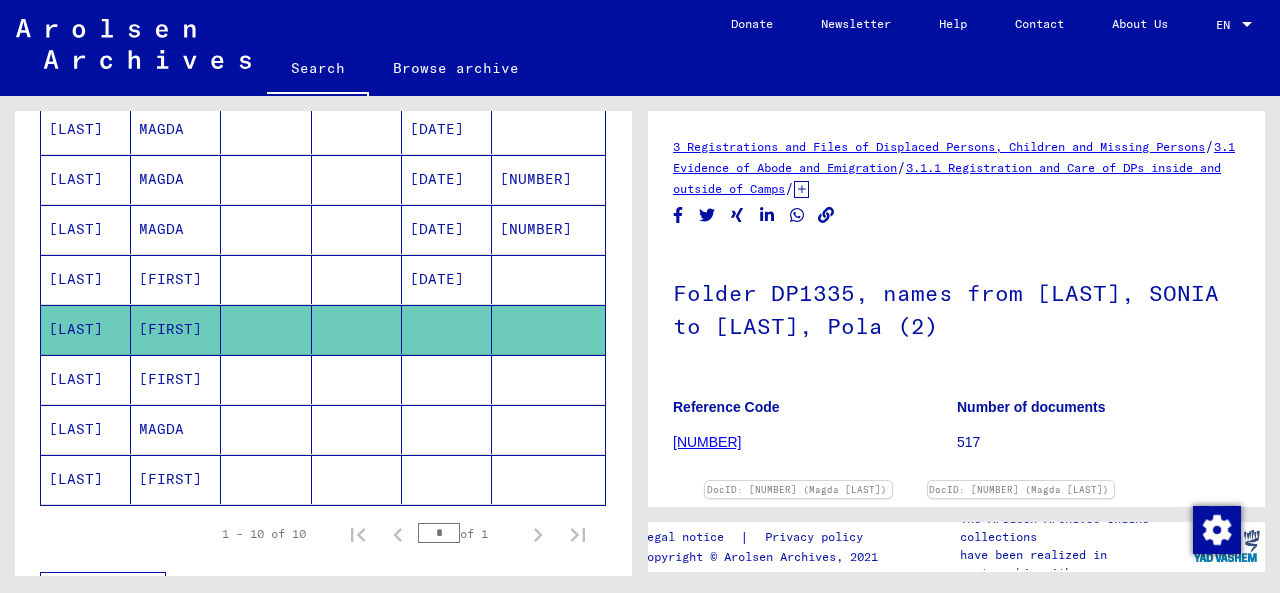 scroll, scrollTop: 0, scrollLeft: 0, axis: both 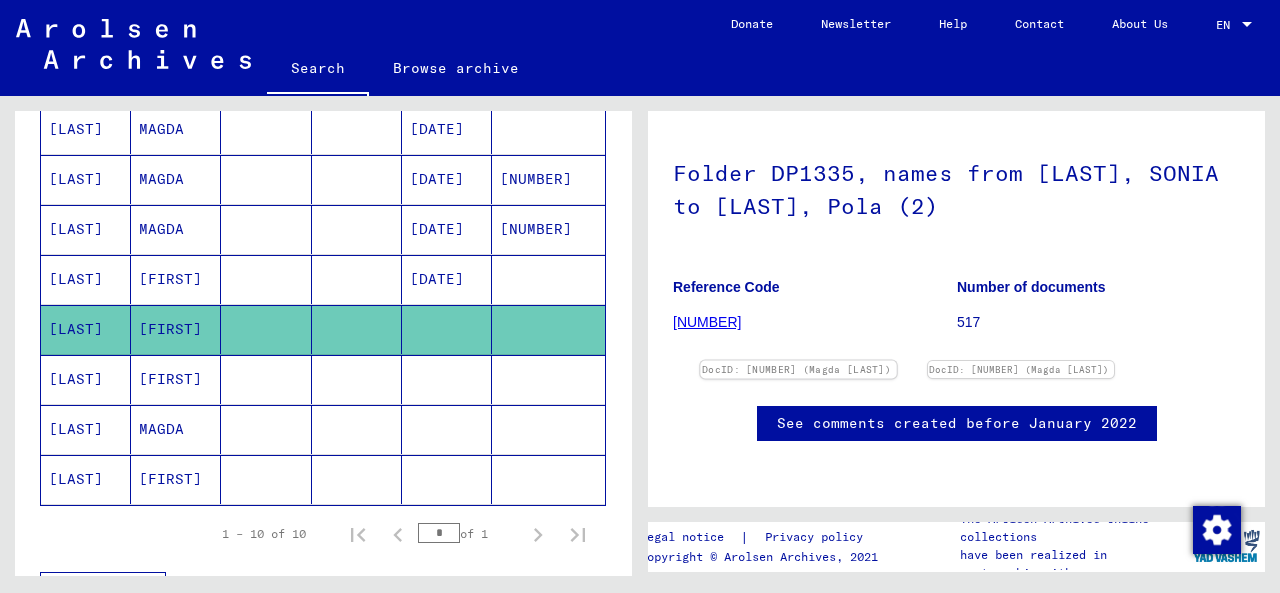 click at bounding box center (798, 361) 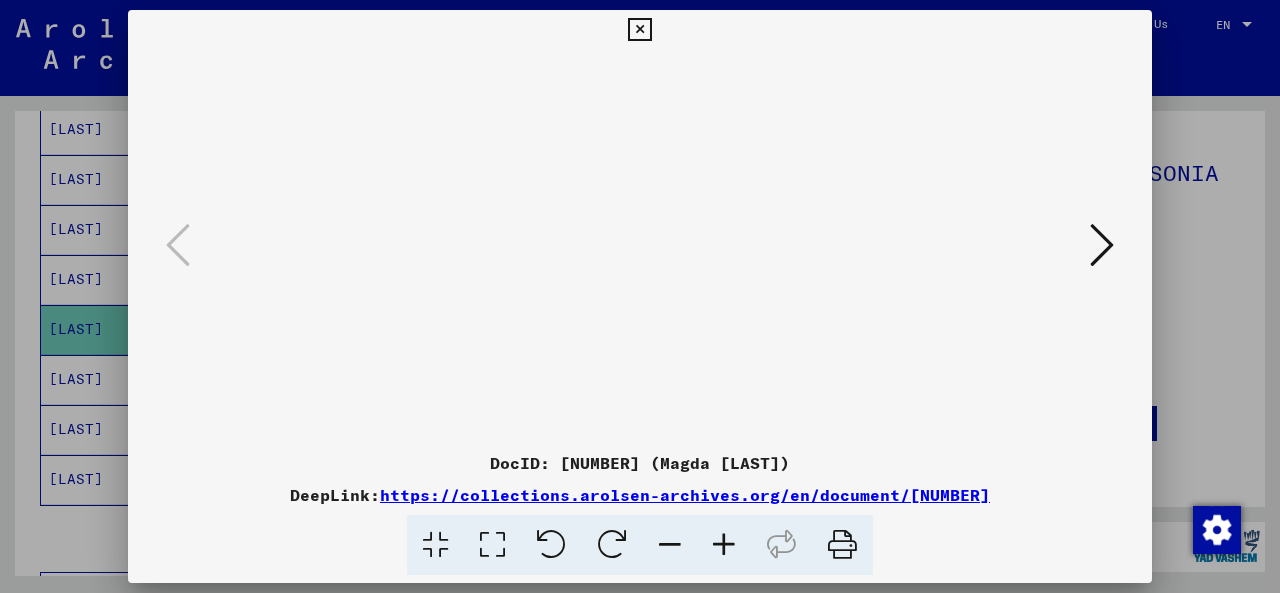 click at bounding box center [640, 296] 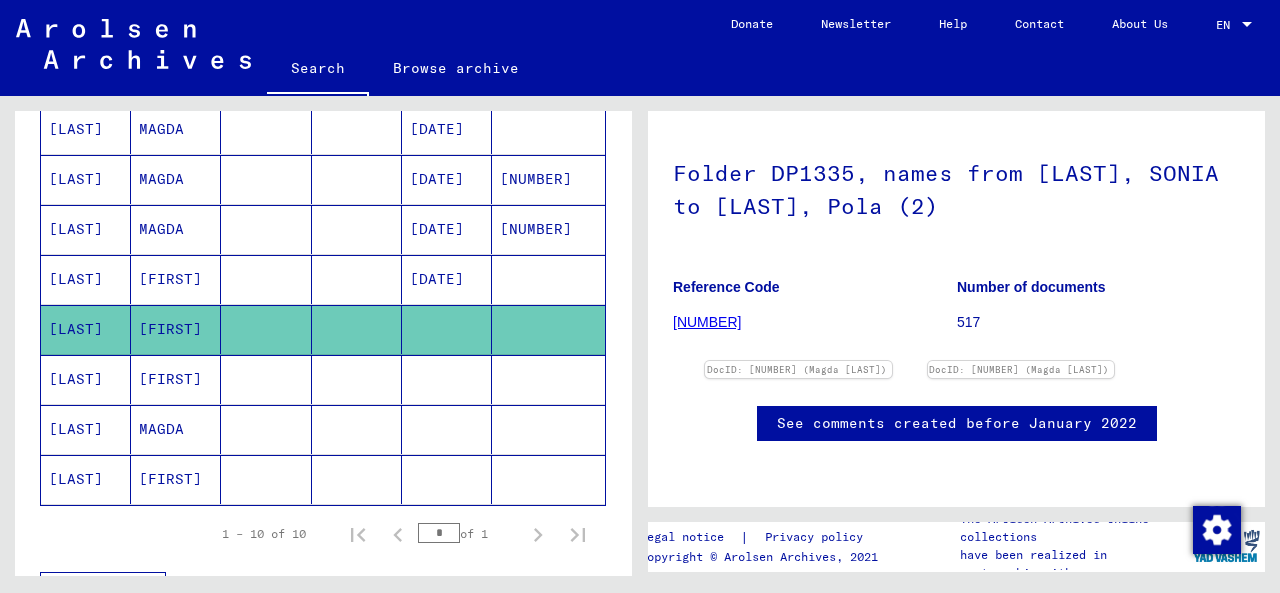 click on "[LAST]" at bounding box center (86, 29) 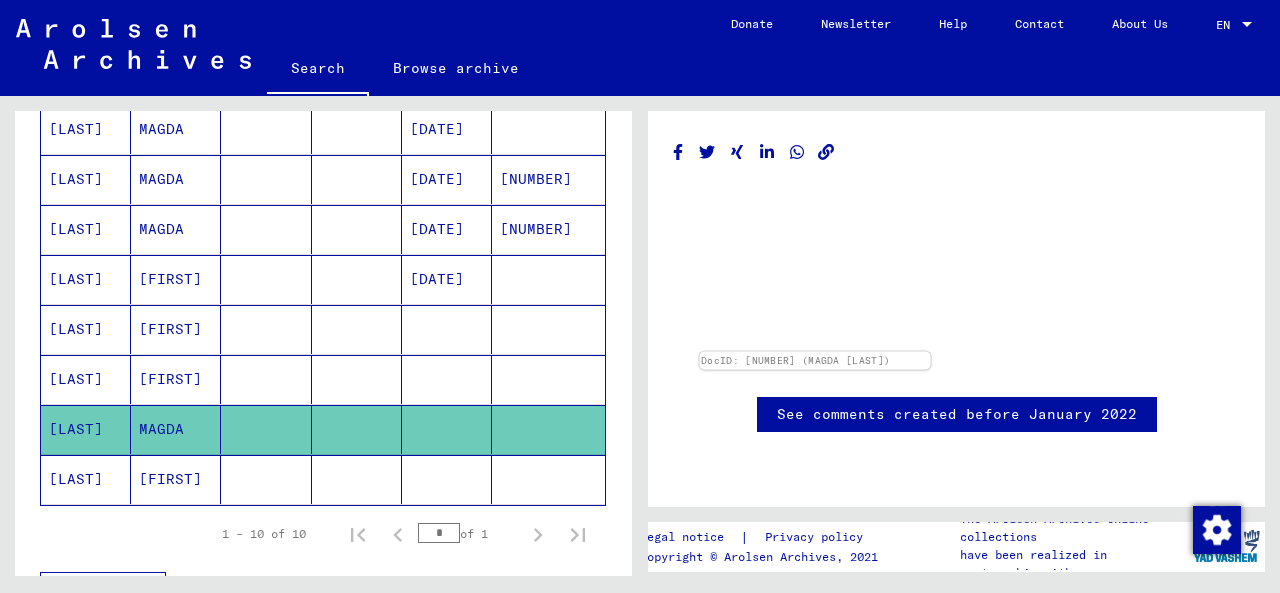 scroll, scrollTop: 236, scrollLeft: 0, axis: vertical 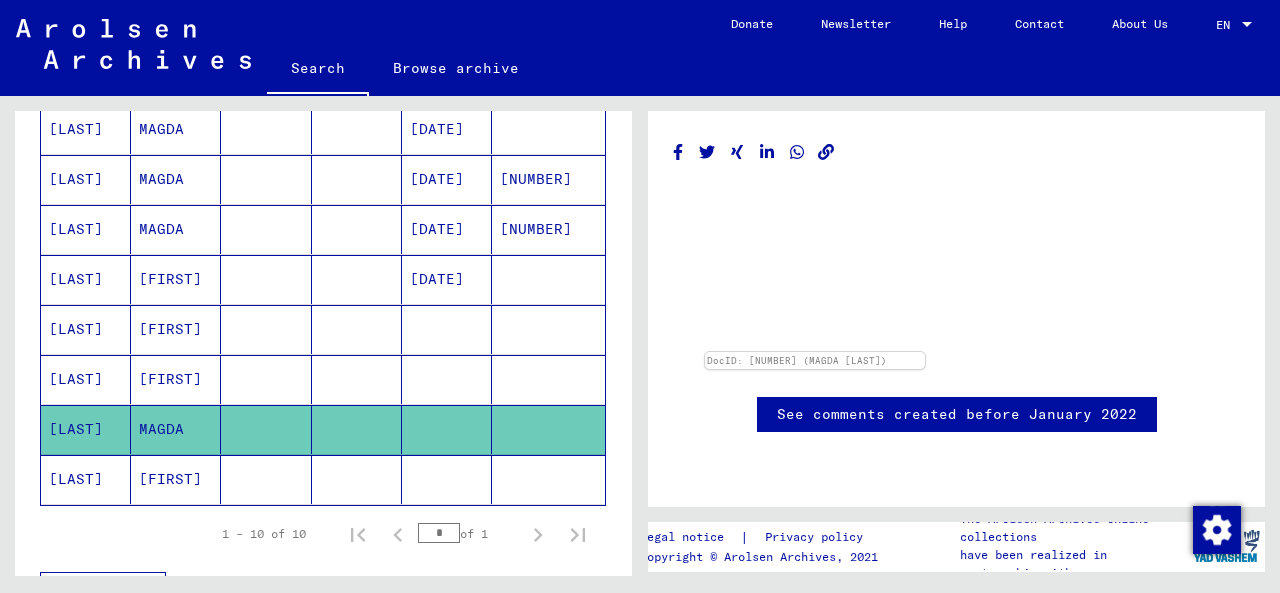 click on "[FIRST]" at bounding box center (176, 29) 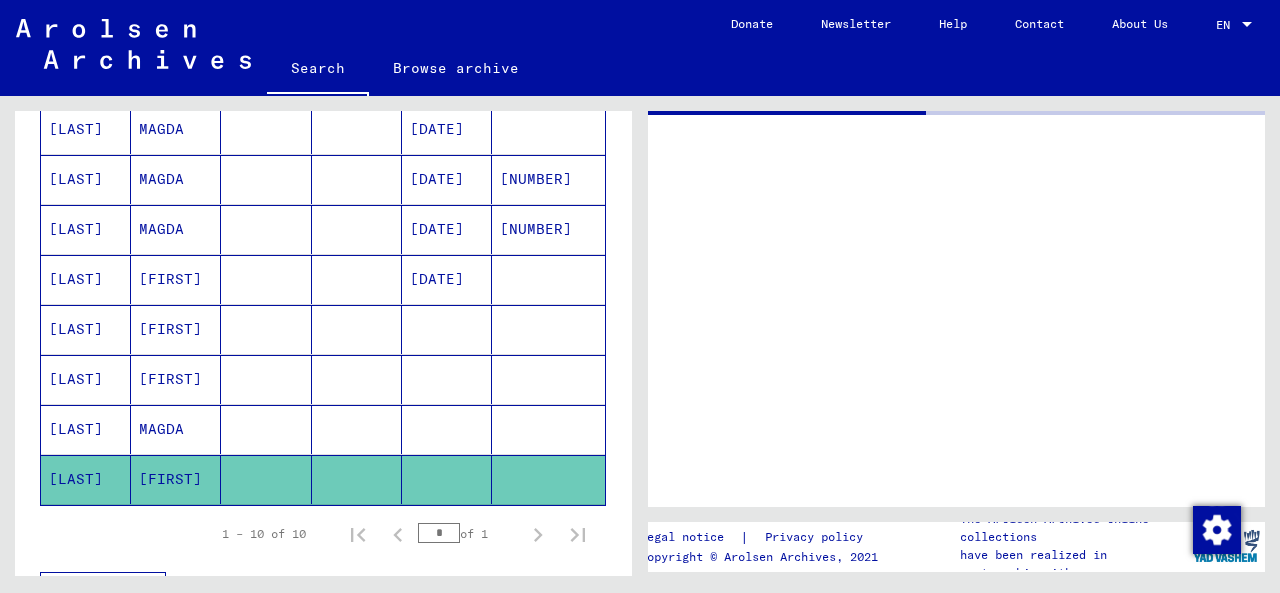 scroll, scrollTop: 0, scrollLeft: 0, axis: both 